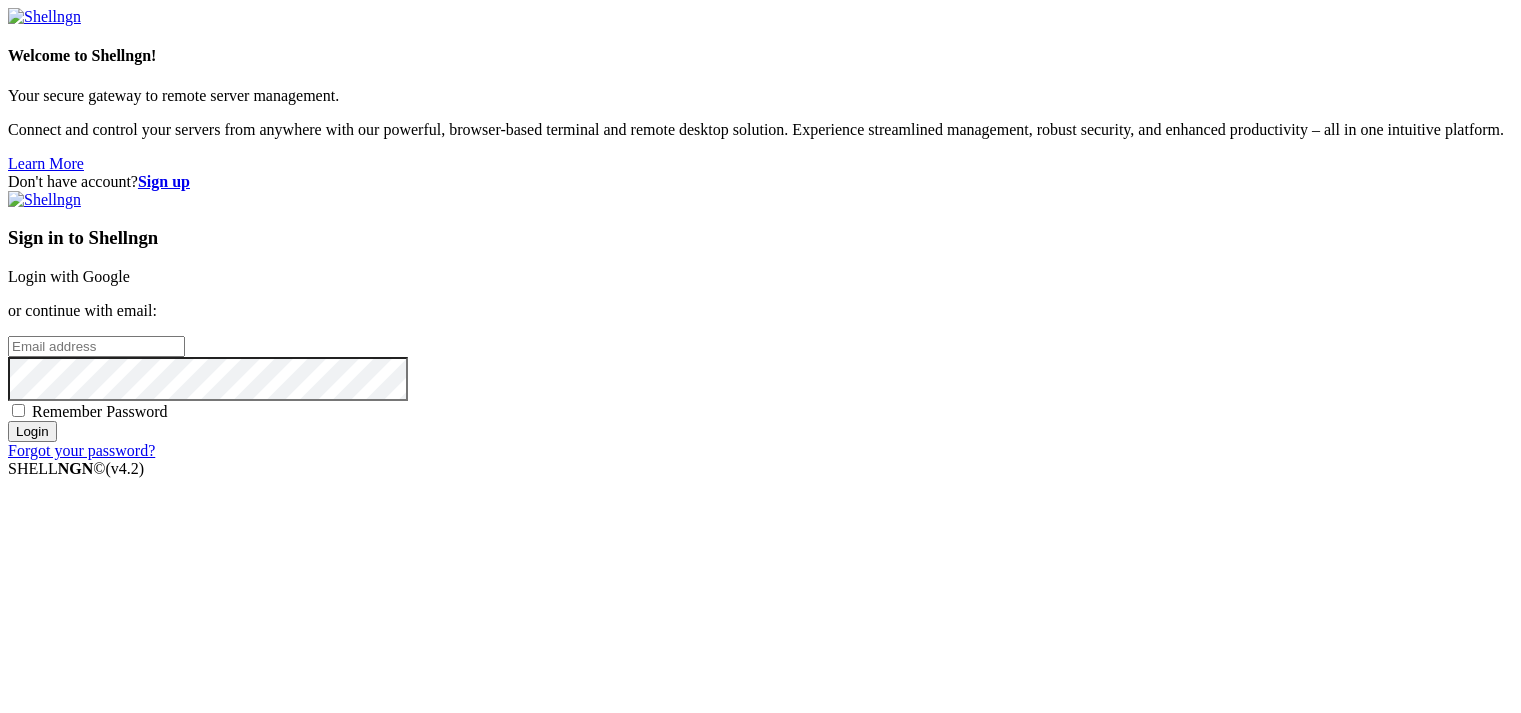 scroll, scrollTop: 0, scrollLeft: 0, axis: both 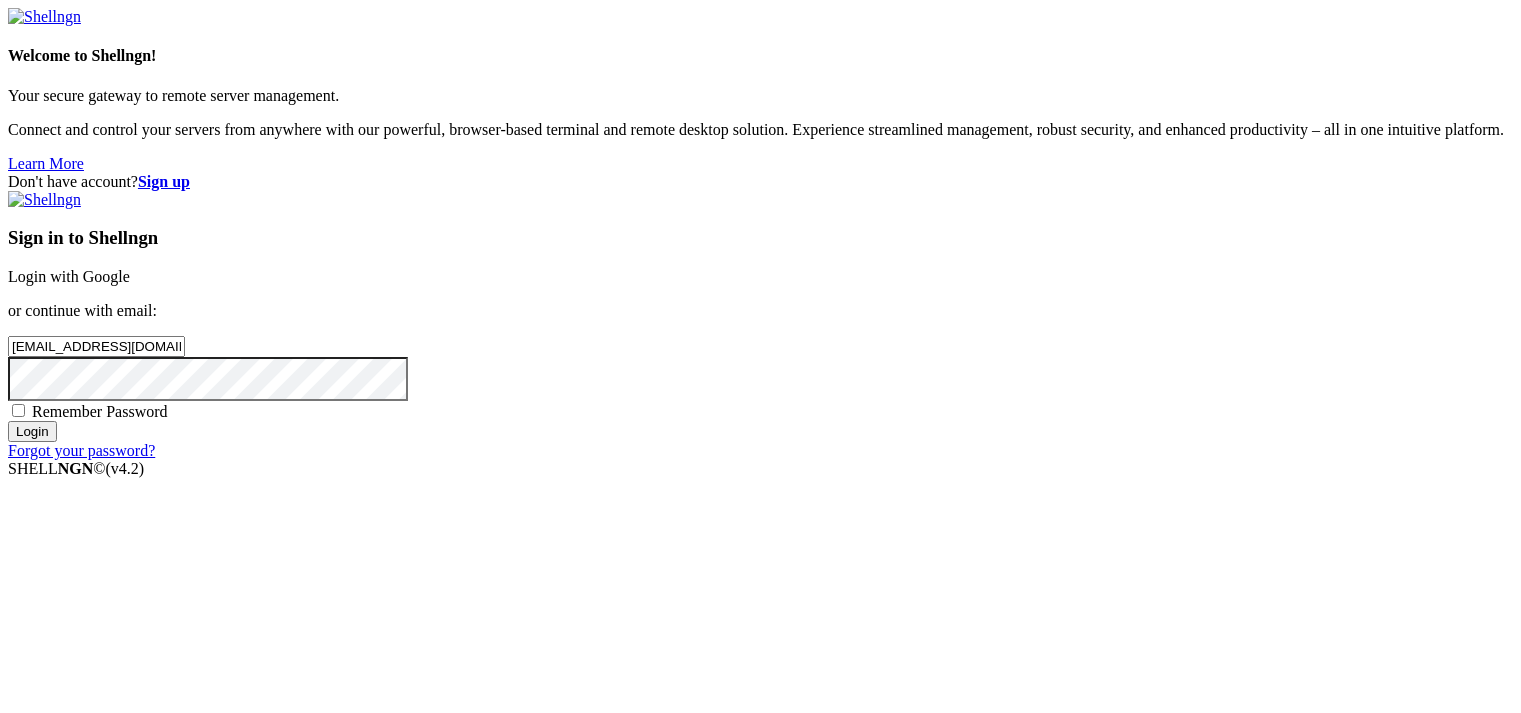 type on "[EMAIL_ADDRESS][DOMAIN_NAME]" 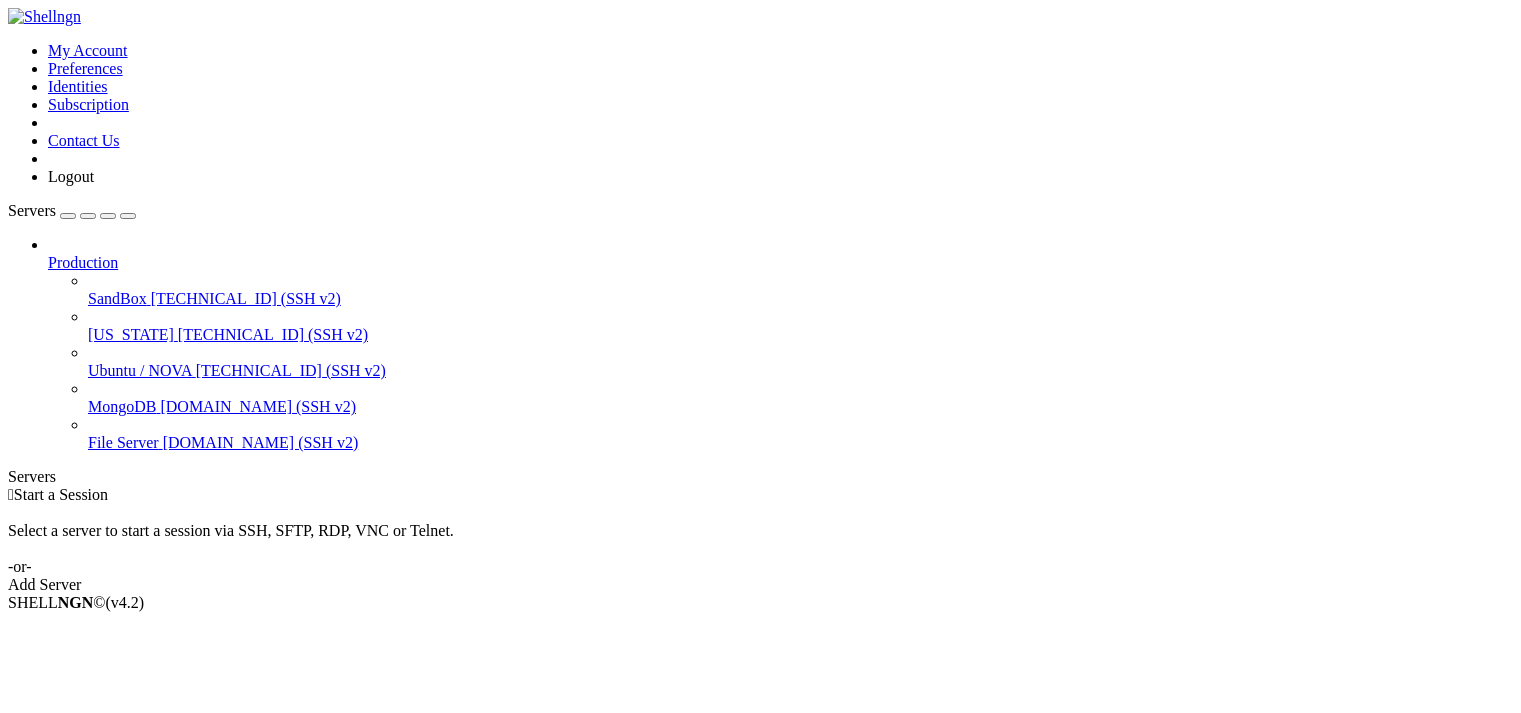 click on "[TECHNICAL_ID] (SSH v2)" at bounding box center [246, 298] 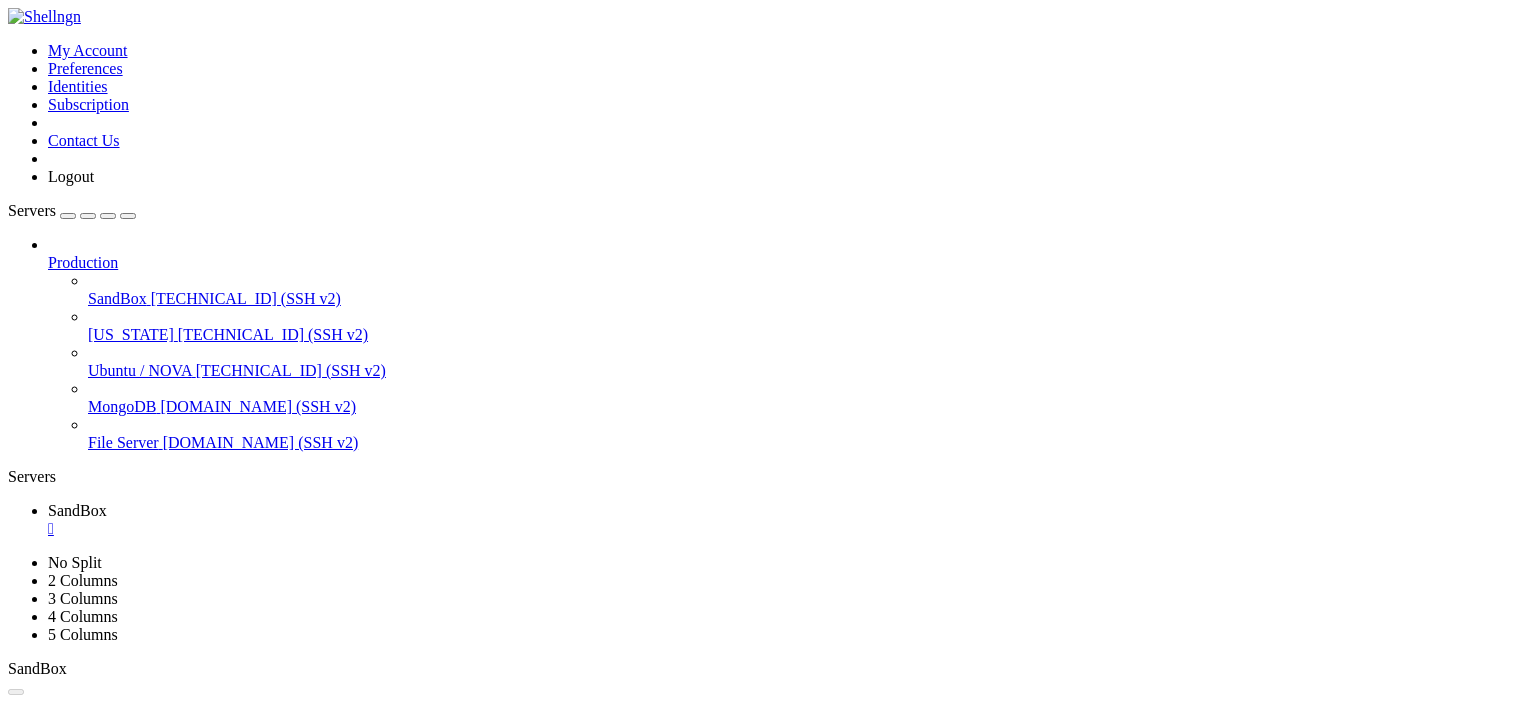 scroll, scrollTop: 0, scrollLeft: 0, axis: both 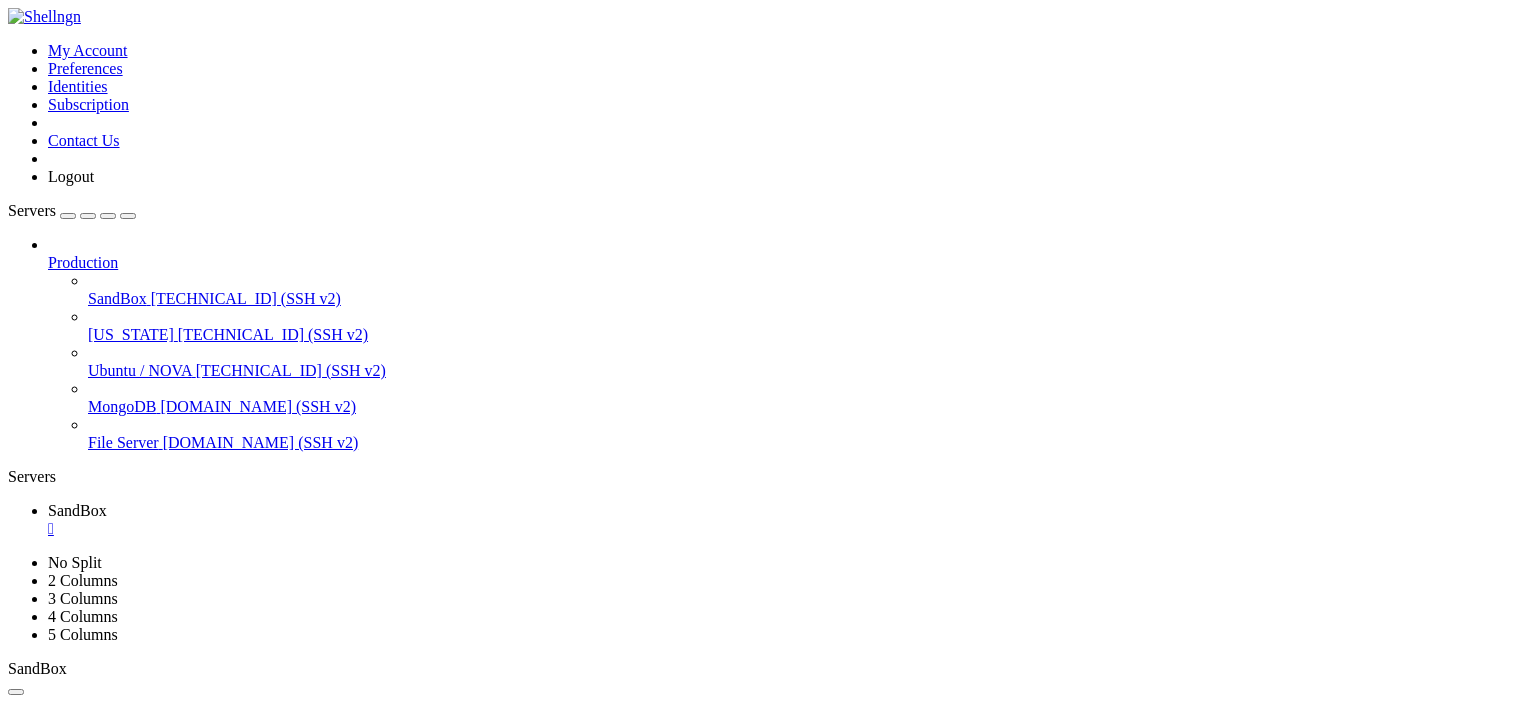 click at bounding box center (128, 216) 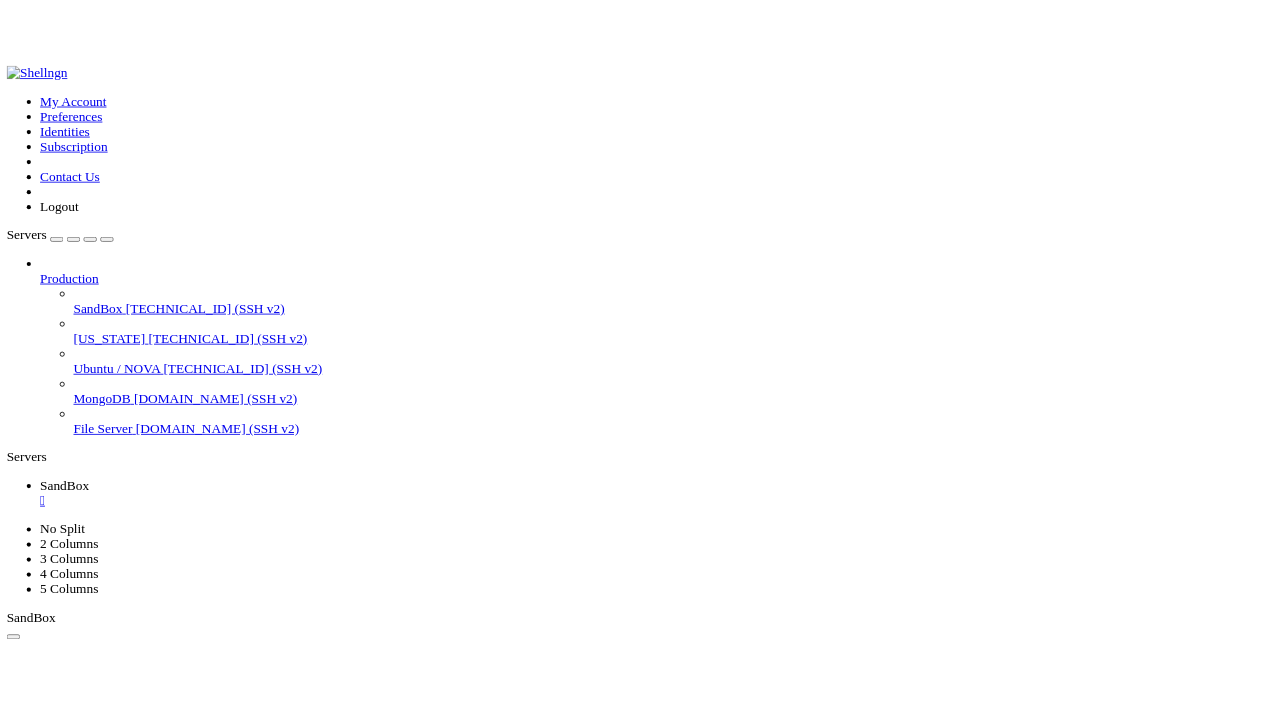 scroll, scrollTop: 649875, scrollLeft: 0, axis: vertical 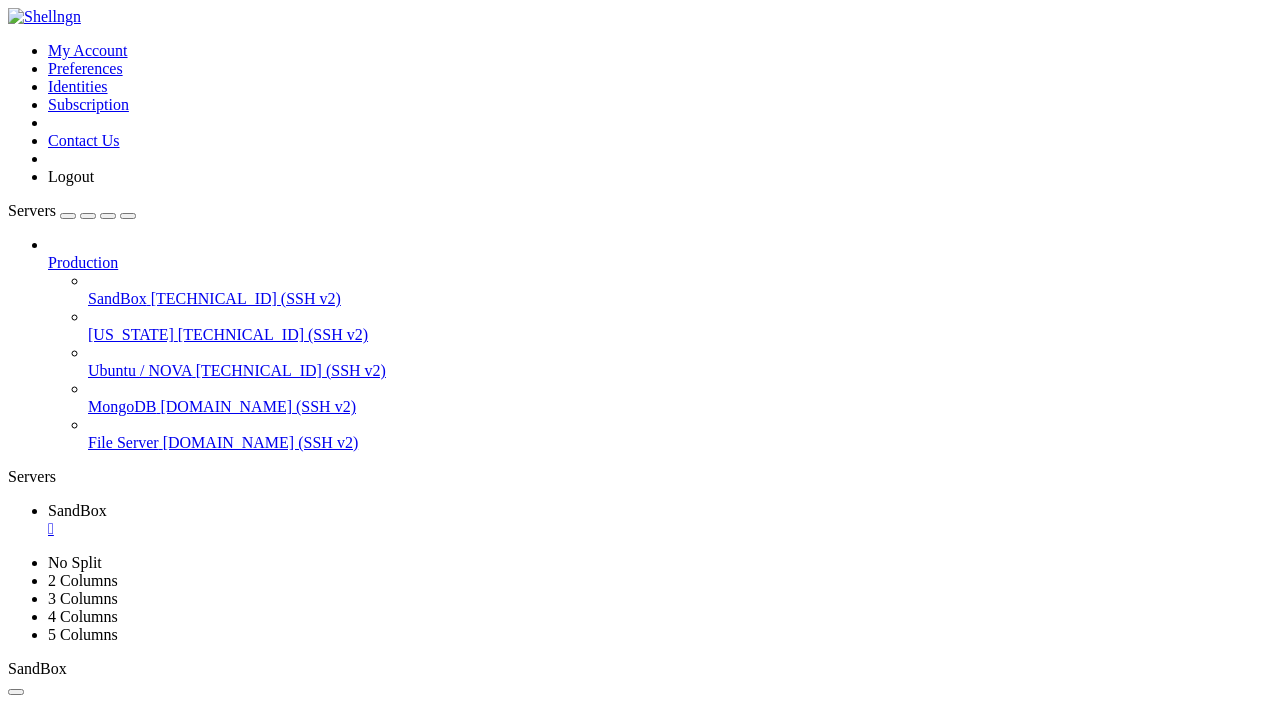 click on "drwxrwxr-x   2 ec2-user ec2-user 3284992 [DATE] 03:46  log" 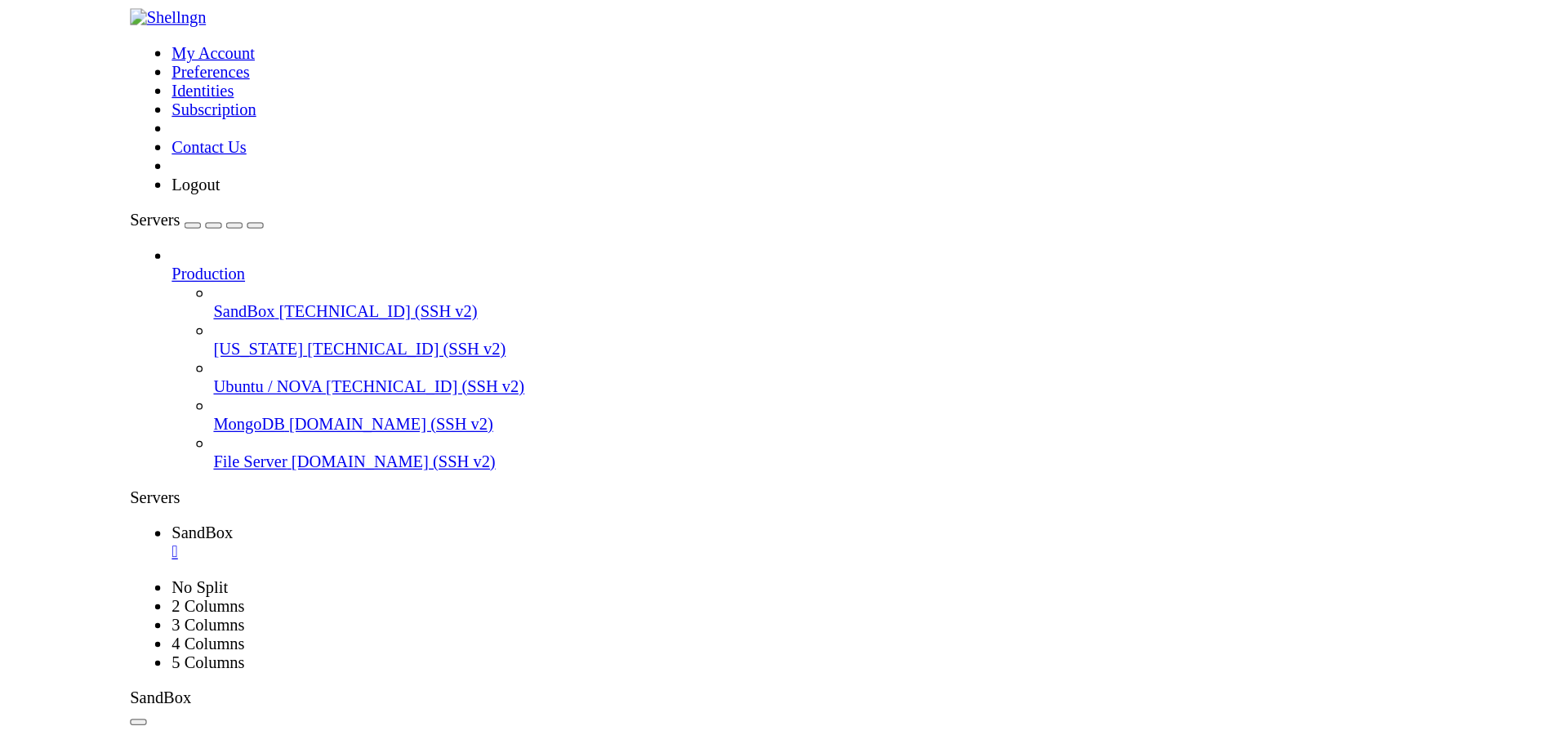 scroll, scrollTop: 534810, scrollLeft: 0, axis: vertical 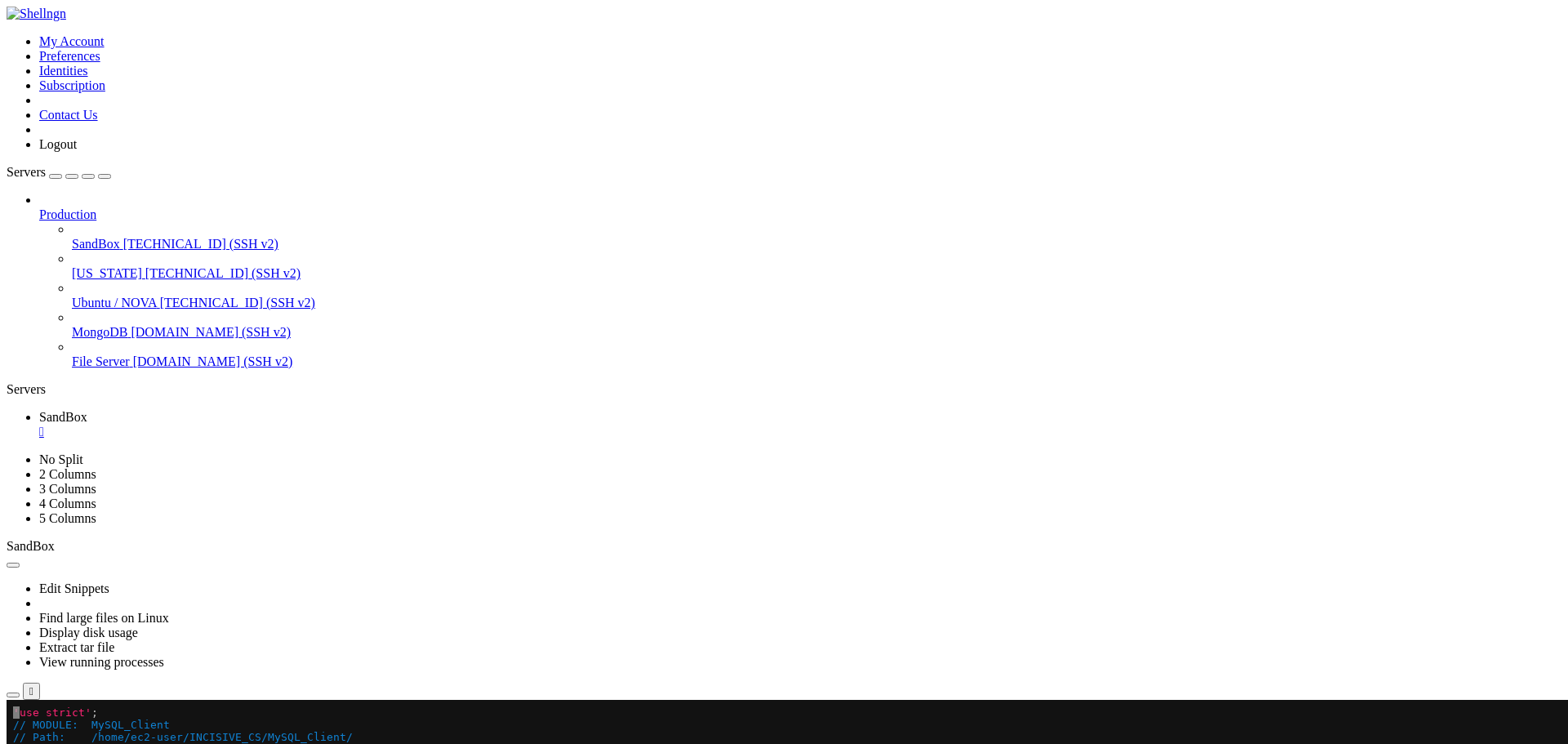 click at bounding box center [13, 726] 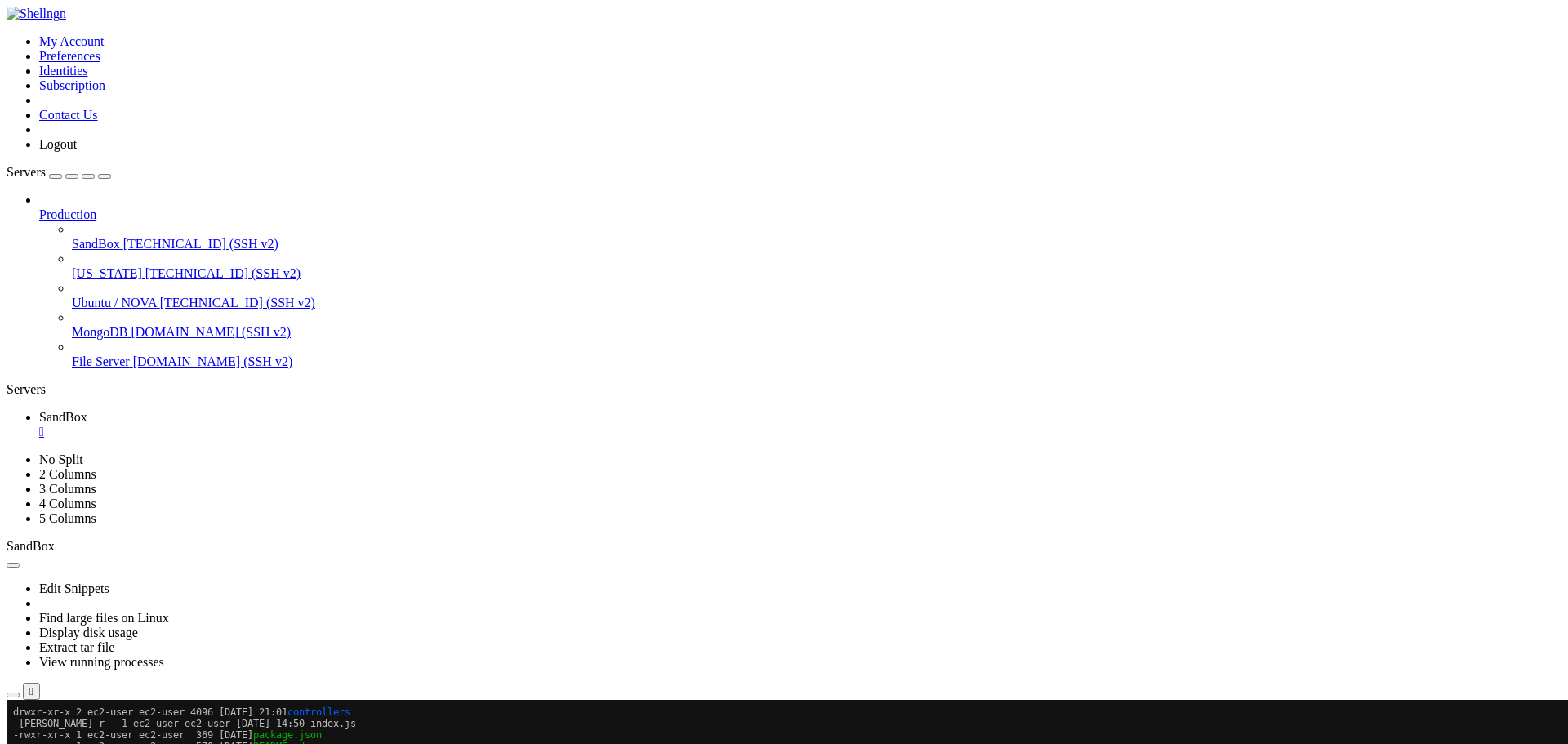 click at bounding box center (13, 726) 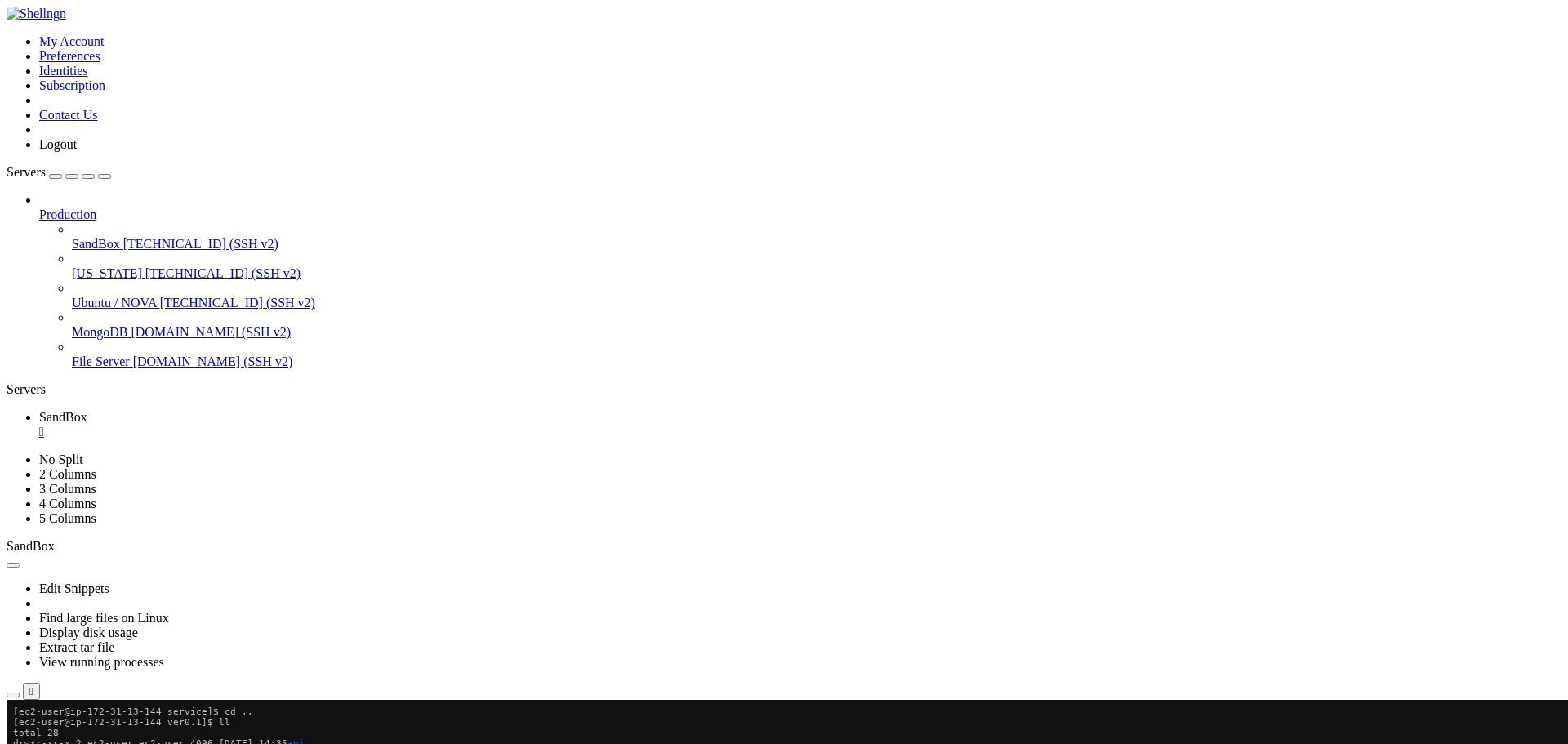 click at bounding box center [13, 726] 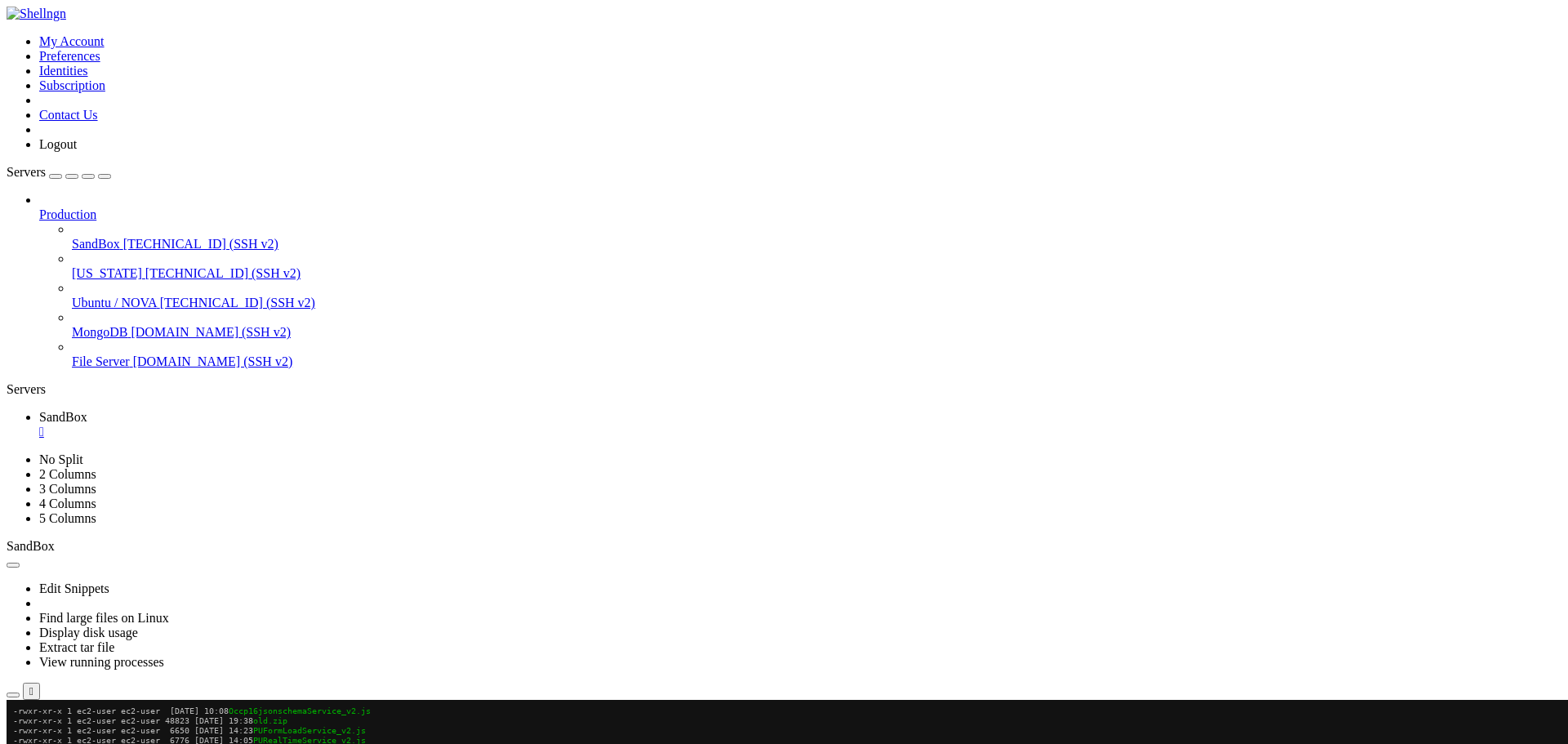 click at bounding box center (13, 726) 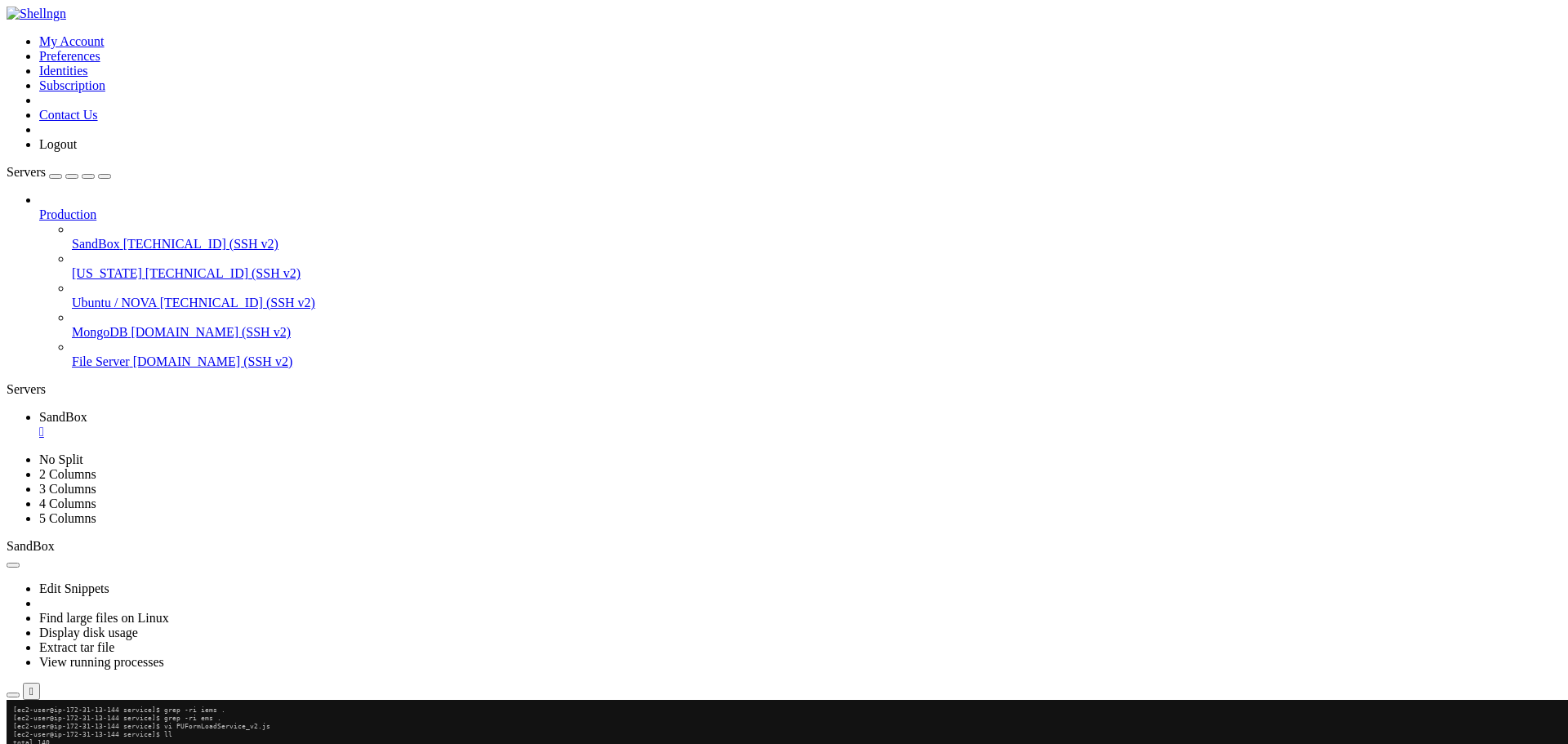 click at bounding box center [13, 726] 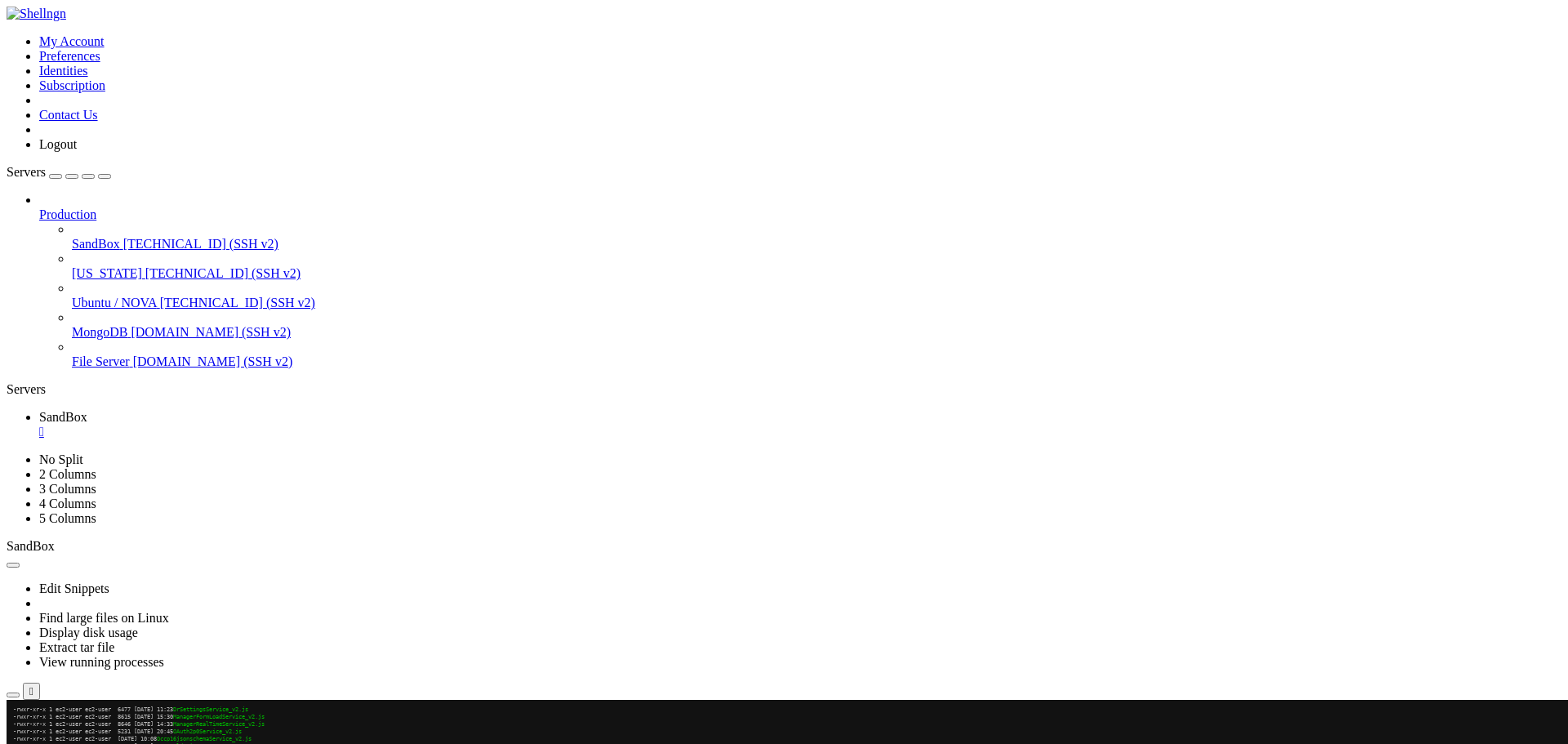 click at bounding box center (13, 726) 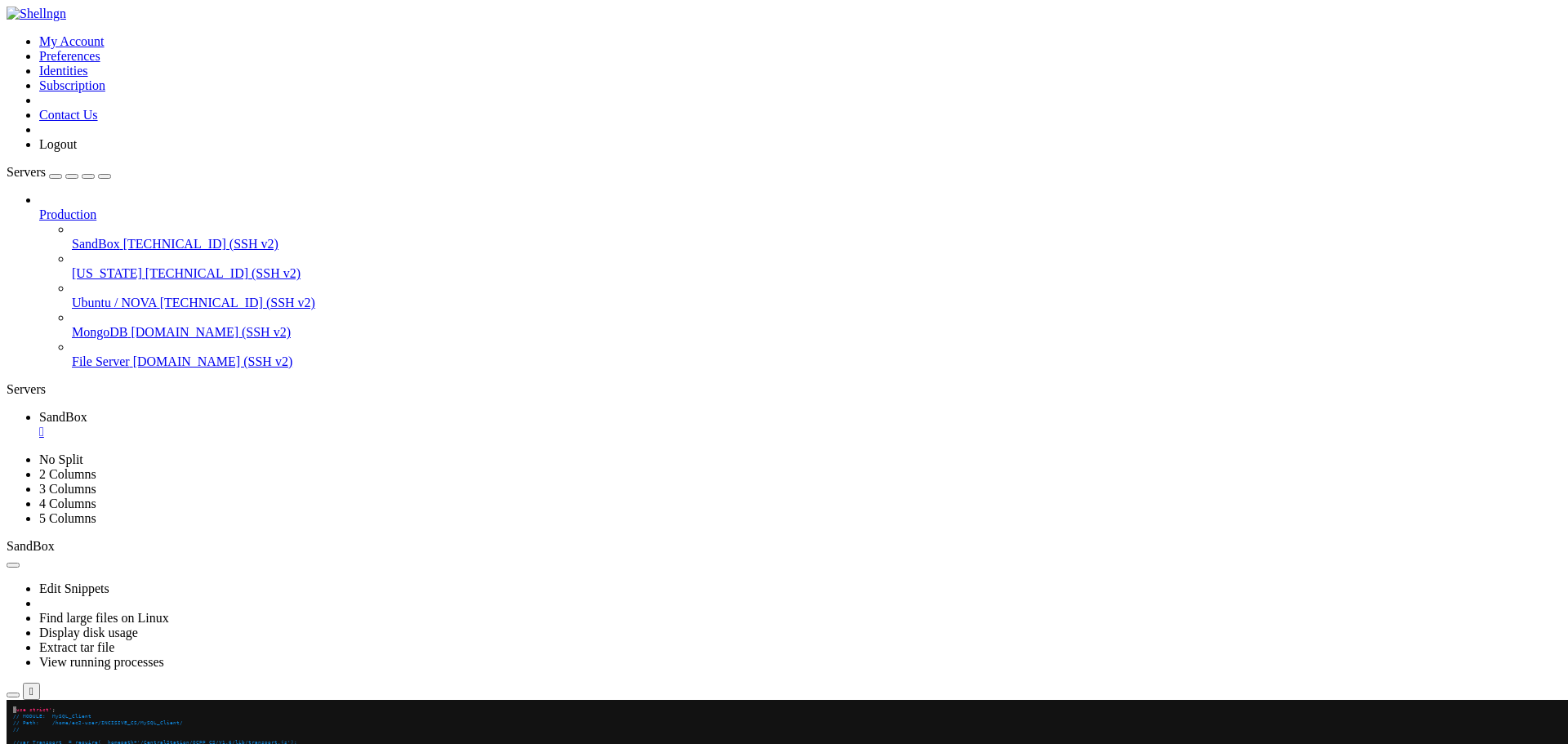 click at bounding box center (13, 726) 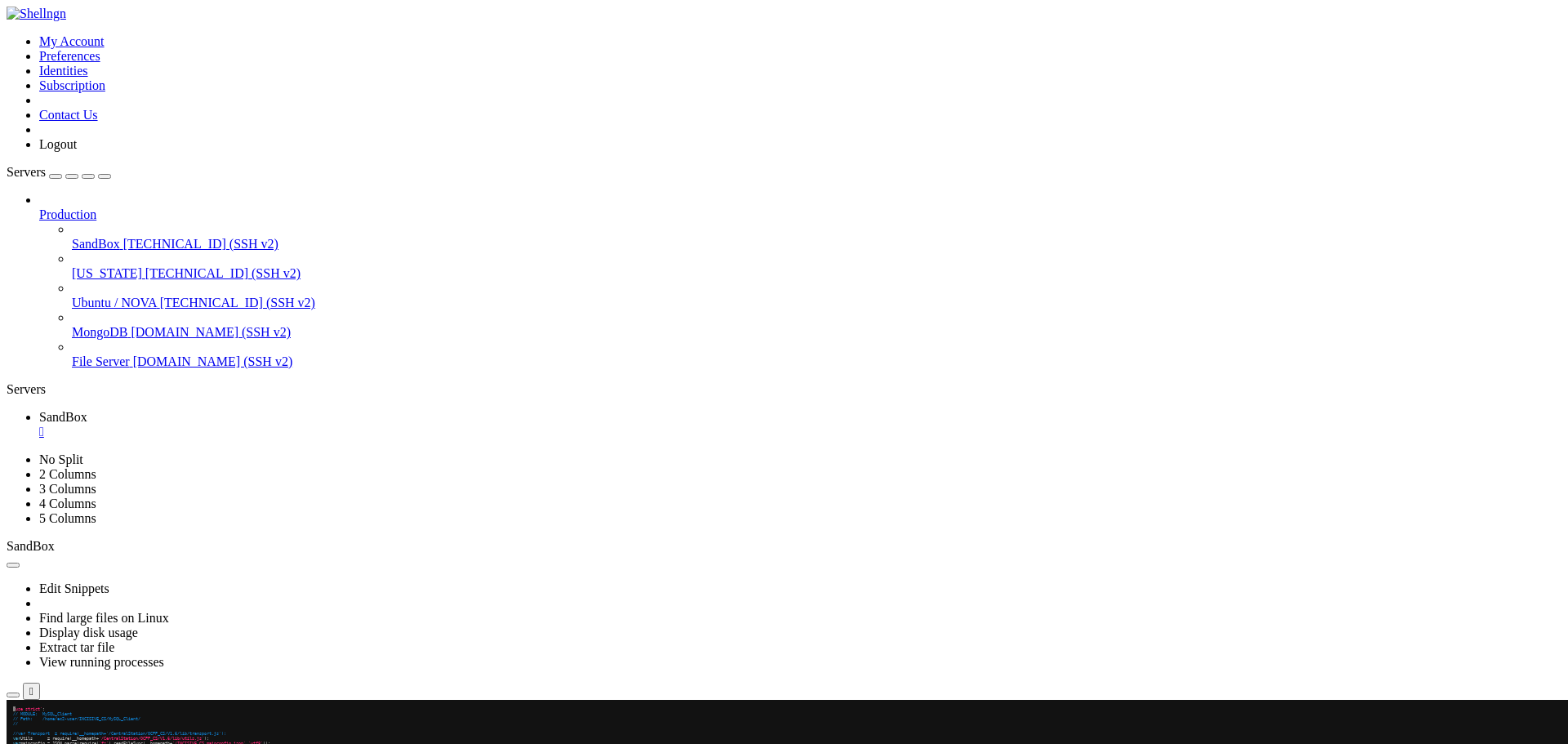 click at bounding box center (13, 726) 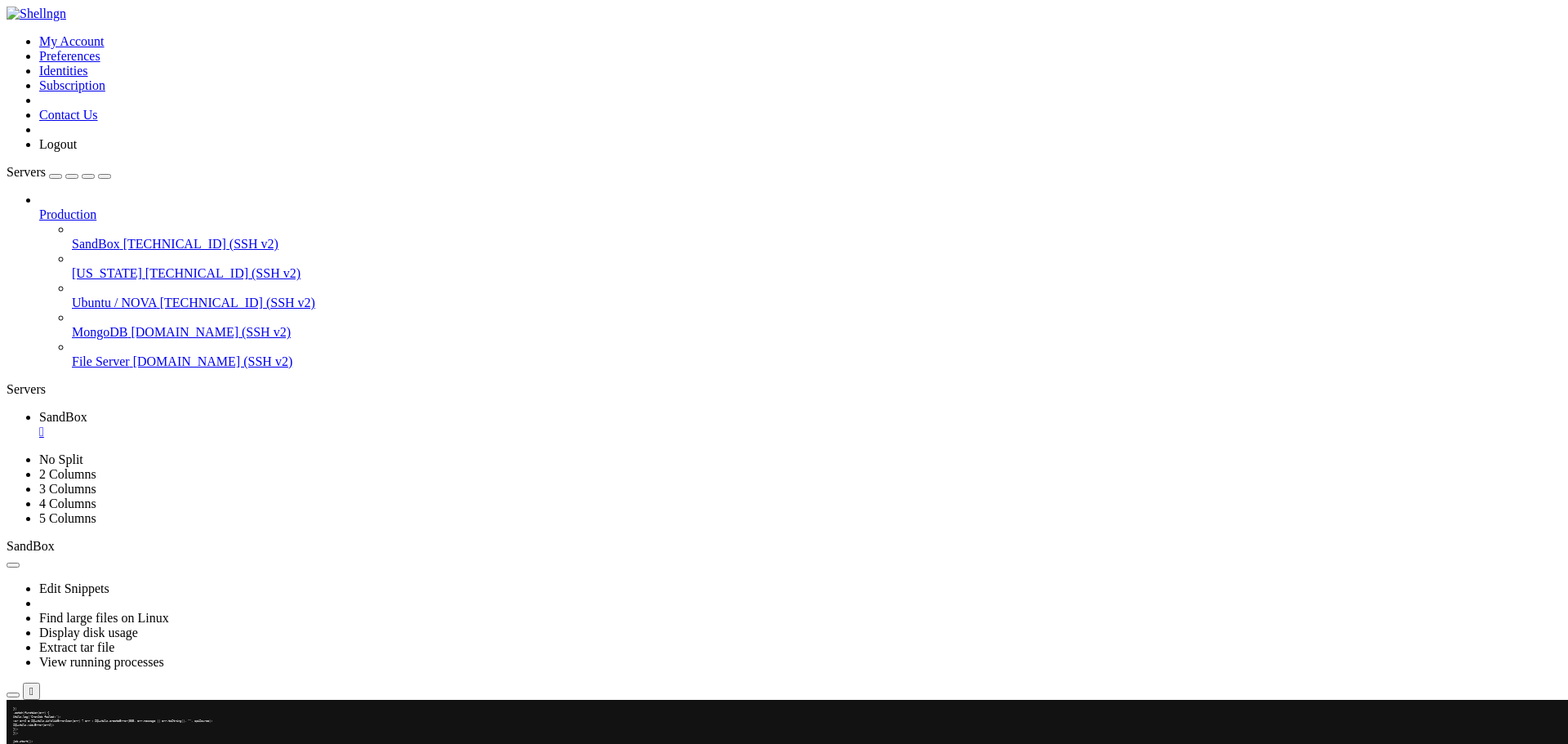 click at bounding box center (13, 726) 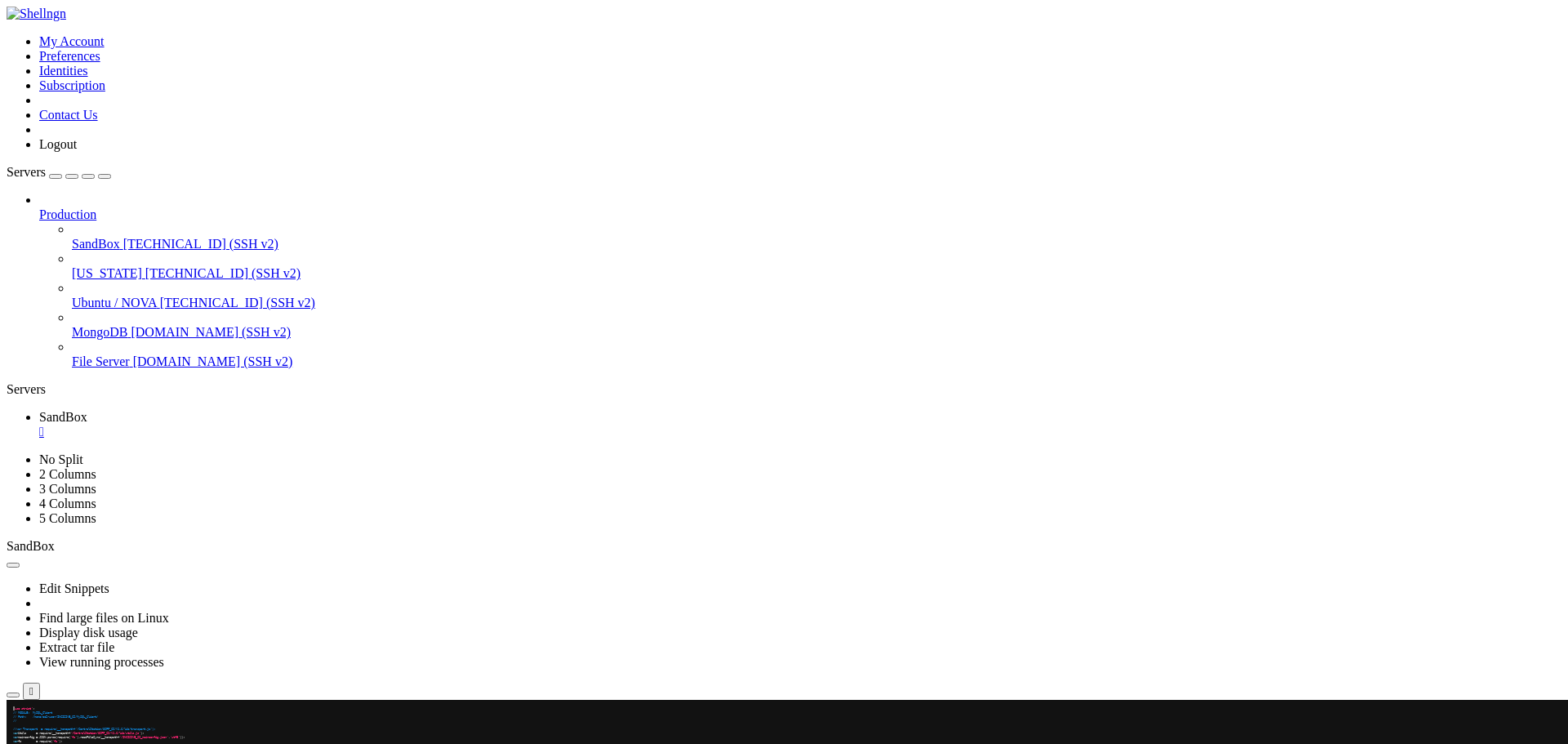 click at bounding box center [13, 726] 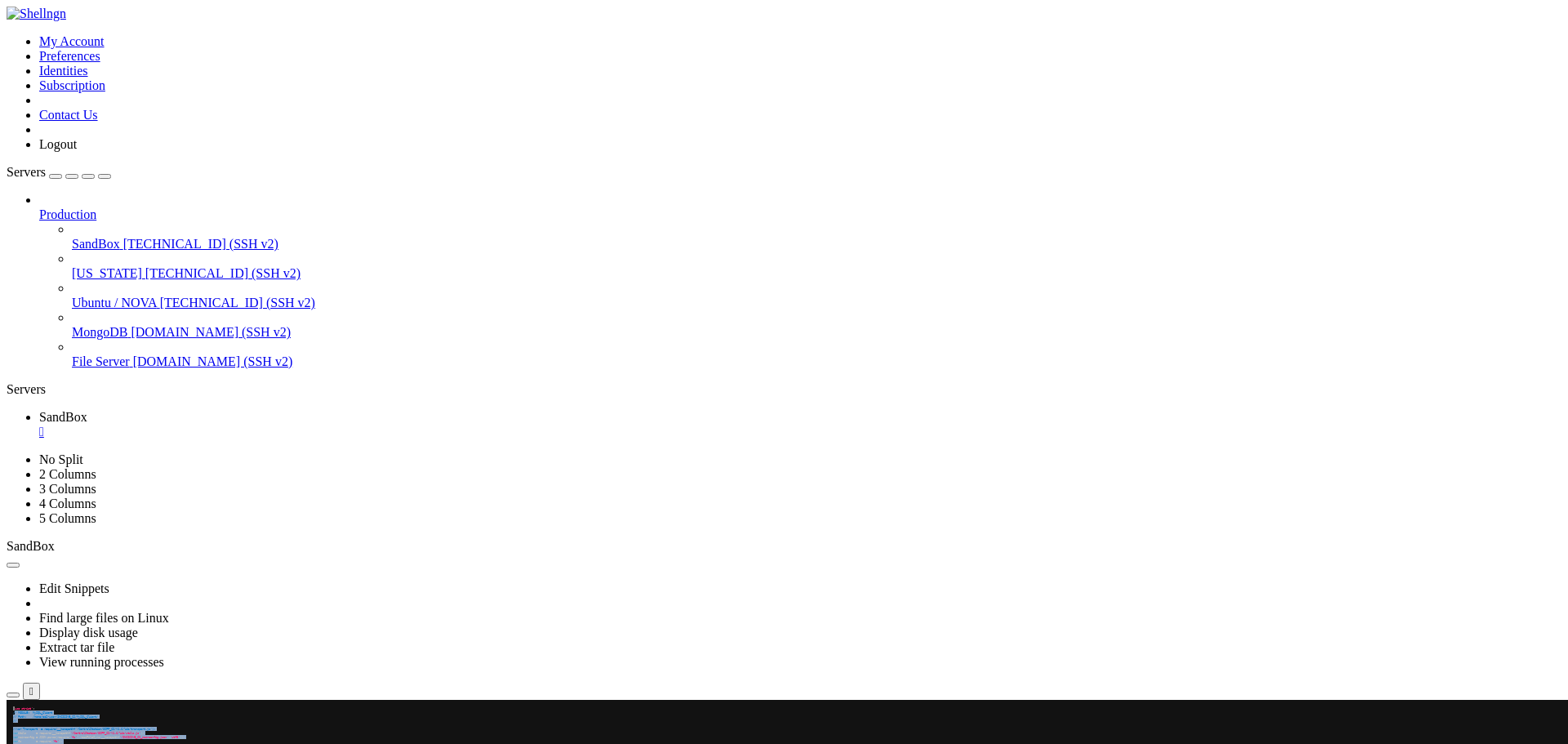 drag, startPoint x: 14, startPoint y: 711, endPoint x: 376, endPoint y: 1134, distance: 556.7522 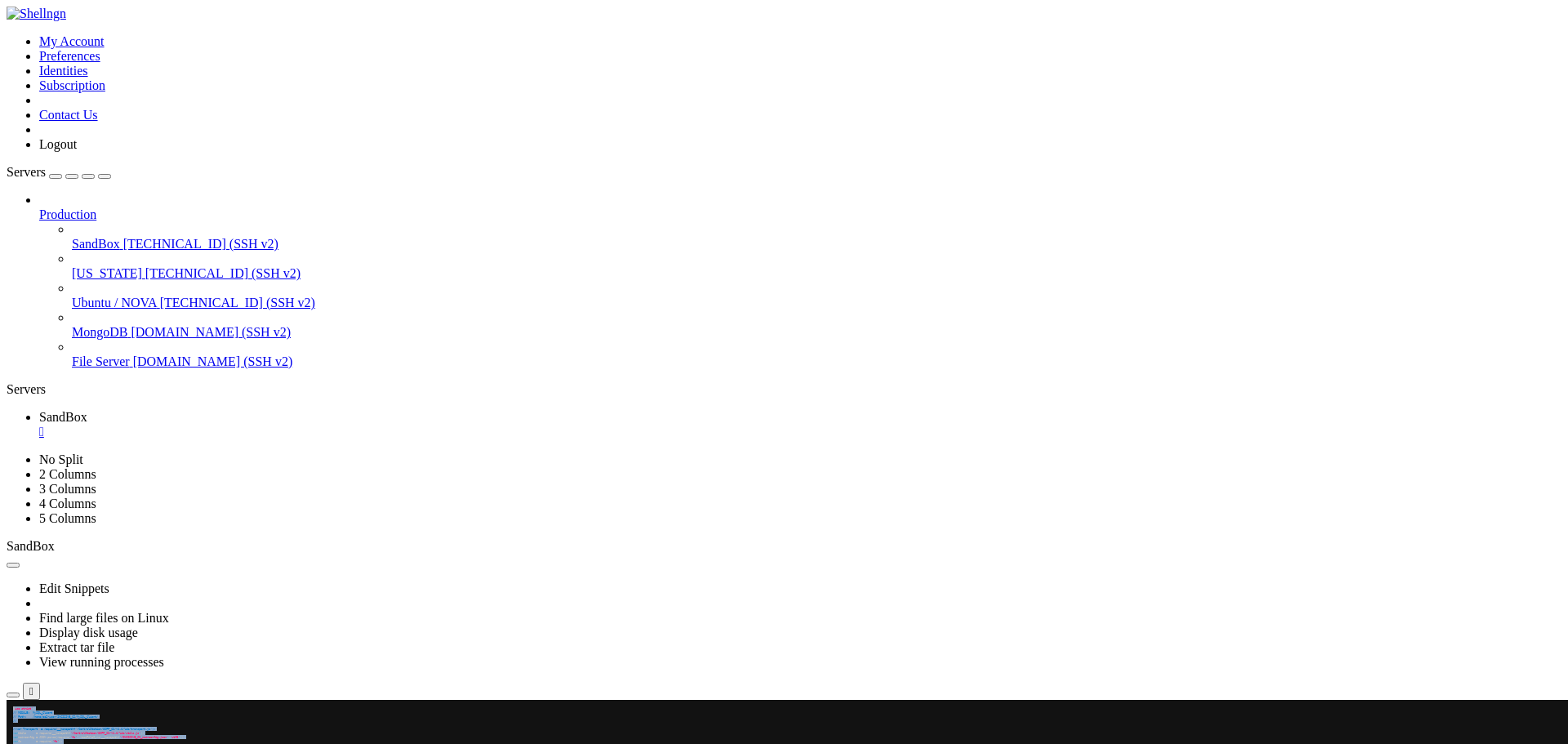 drag, startPoint x: 38, startPoint y: 1132, endPoint x: -24, endPoint y: 796, distance: 341.67236 